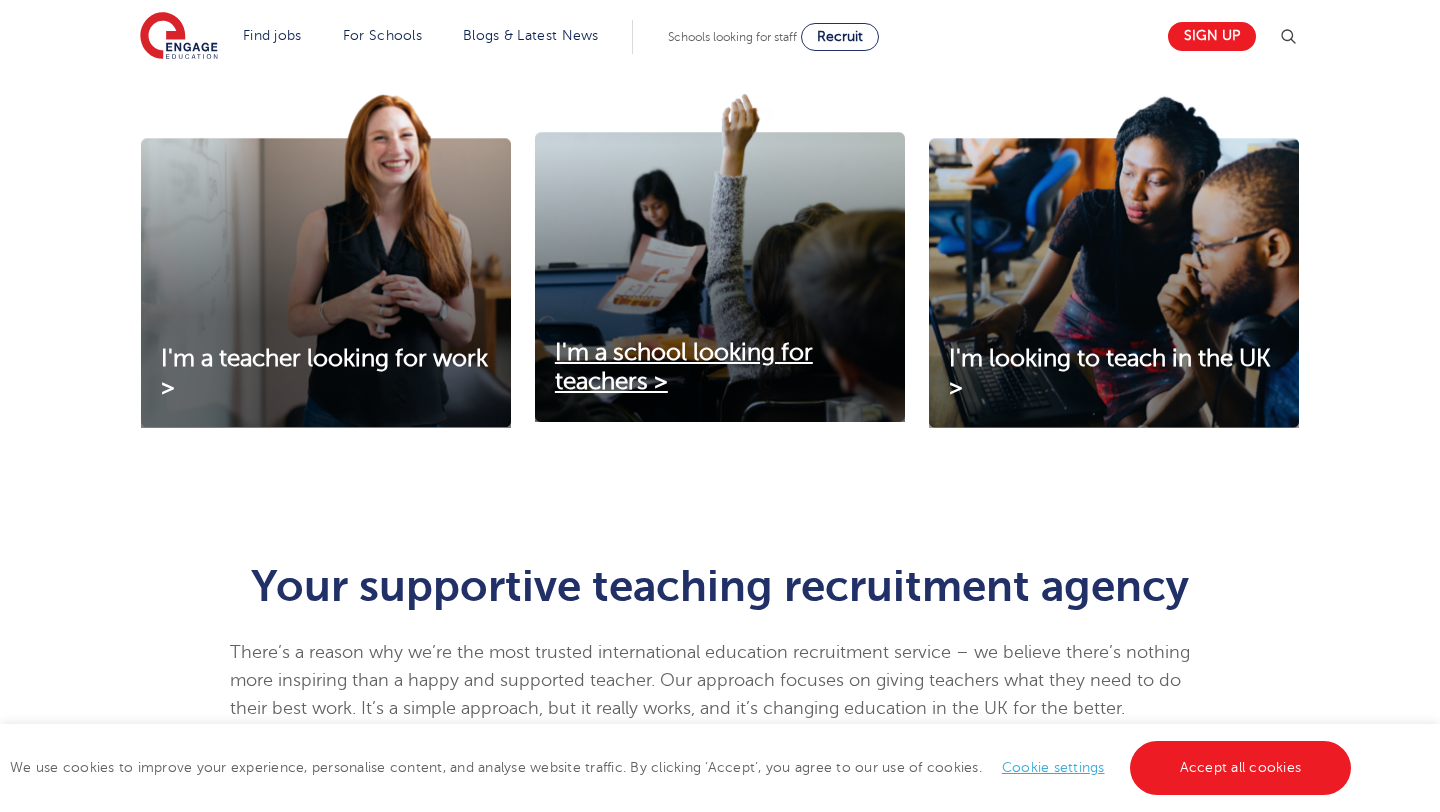 scroll, scrollTop: 707, scrollLeft: 0, axis: vertical 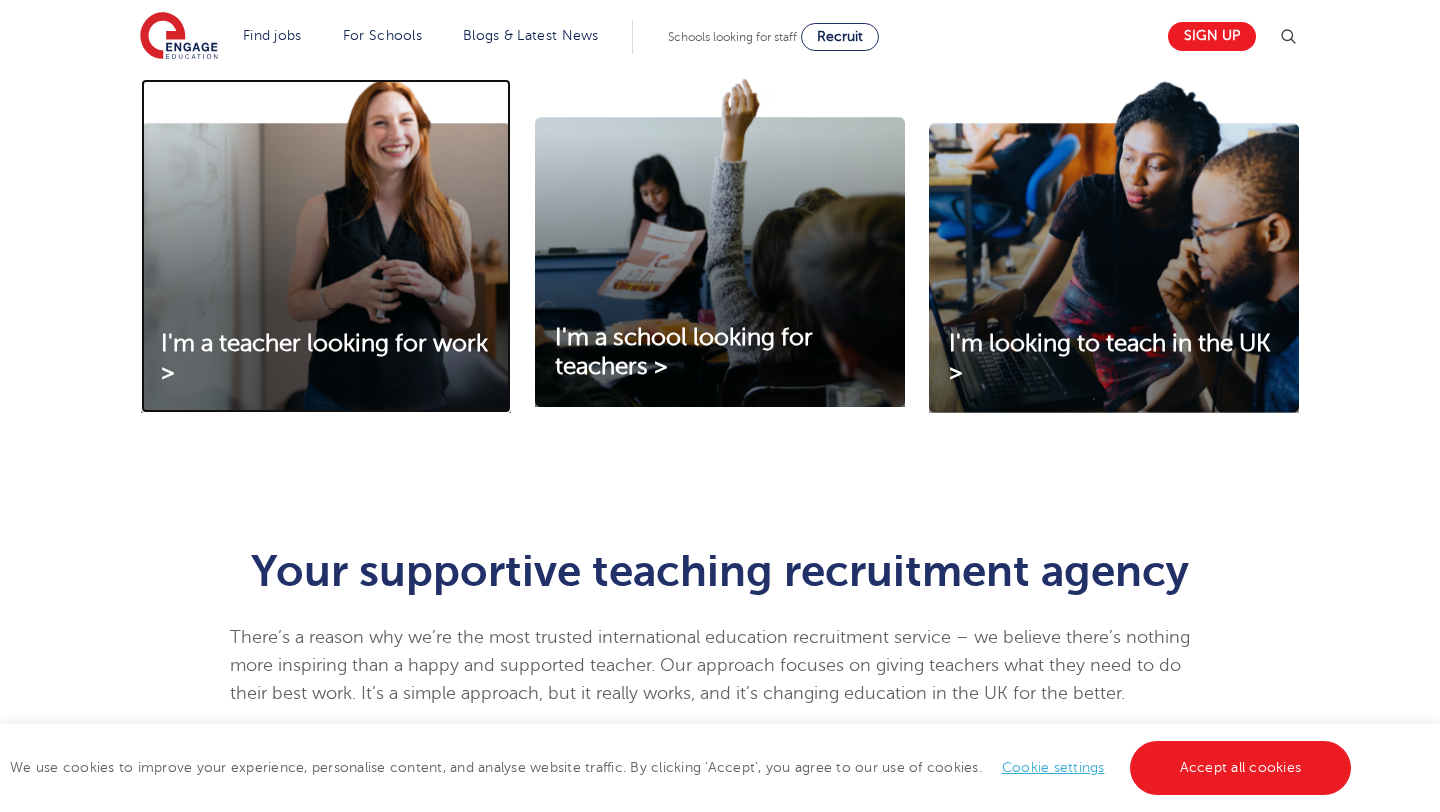 click at bounding box center [326, 246] 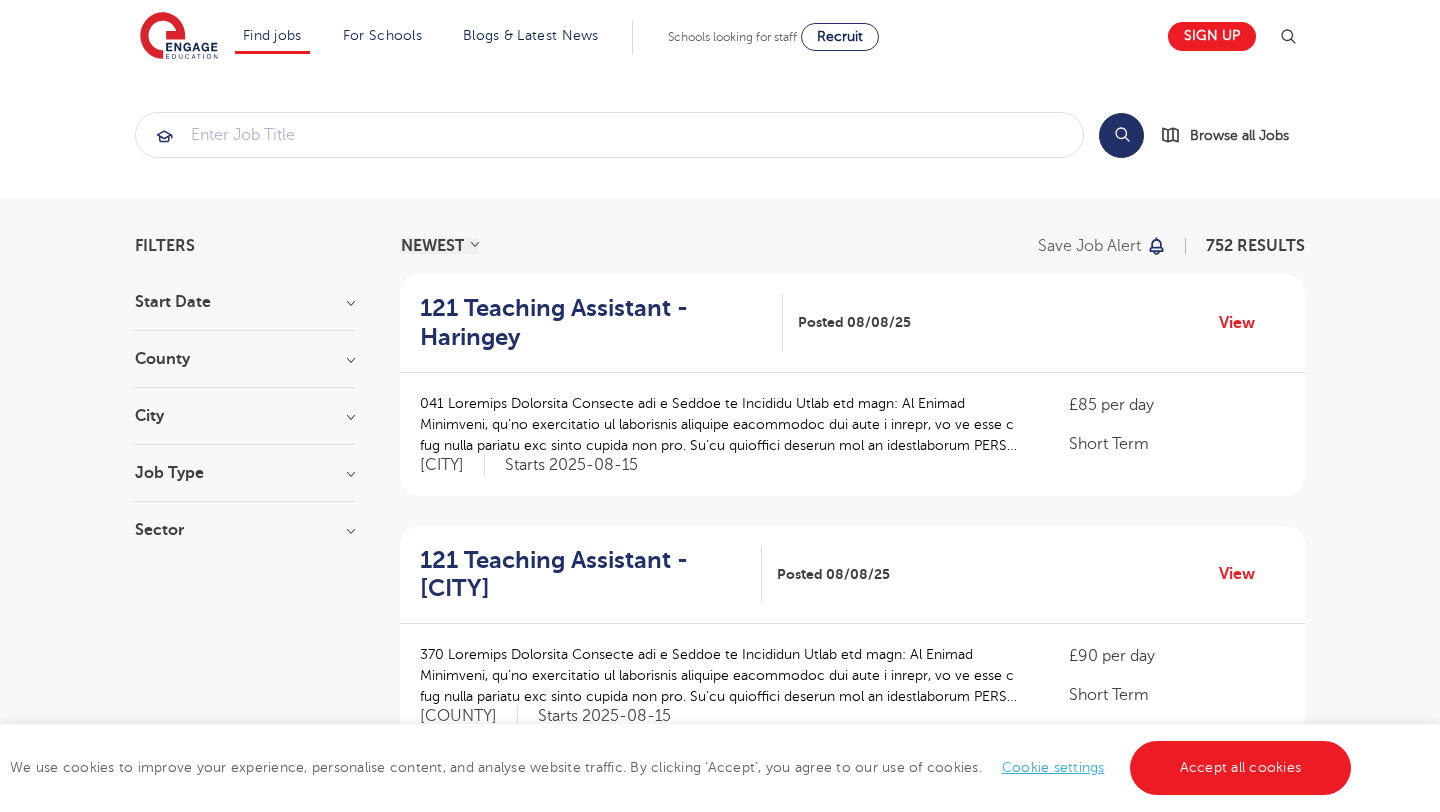 scroll, scrollTop: 0, scrollLeft: 0, axis: both 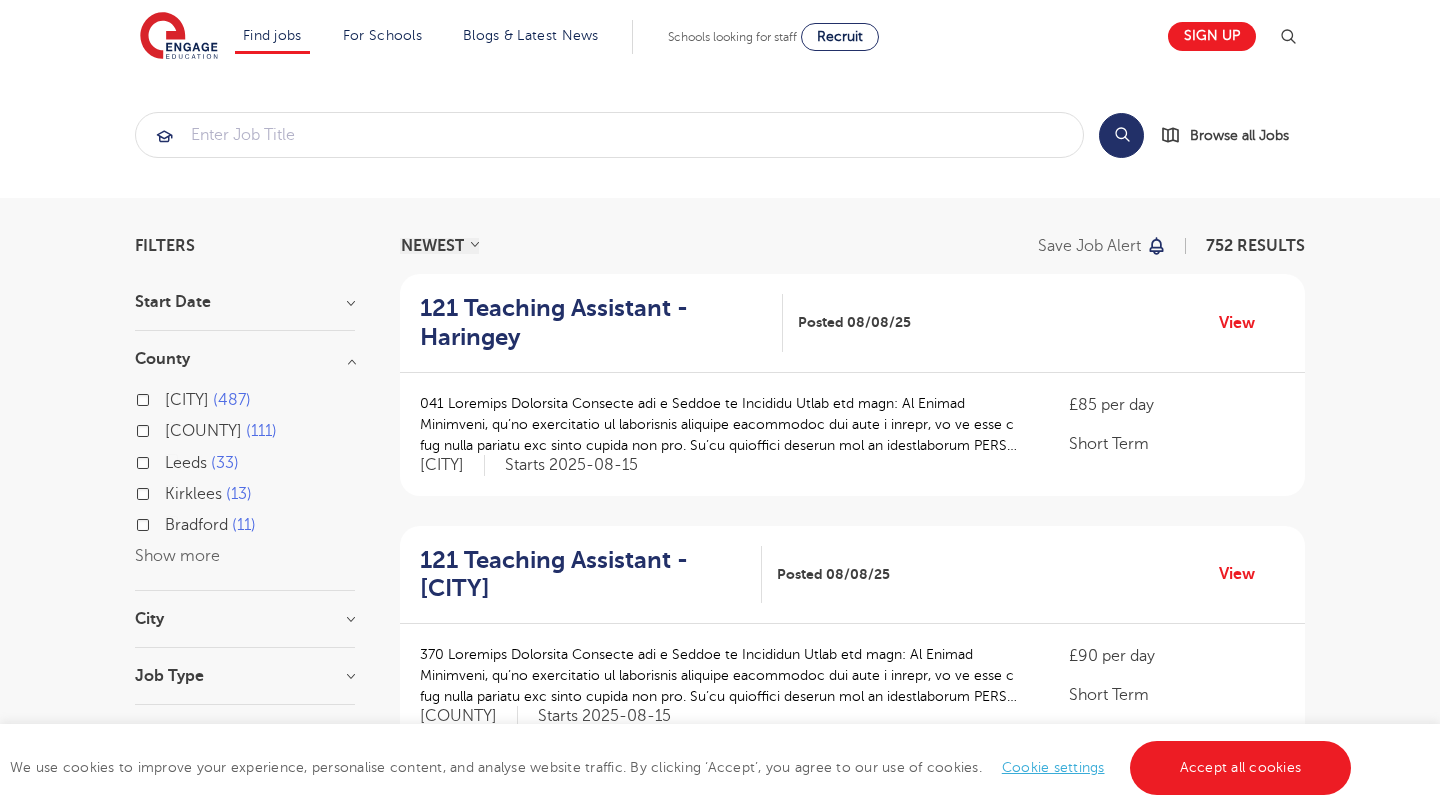 click on "Show more" at bounding box center [177, 556] 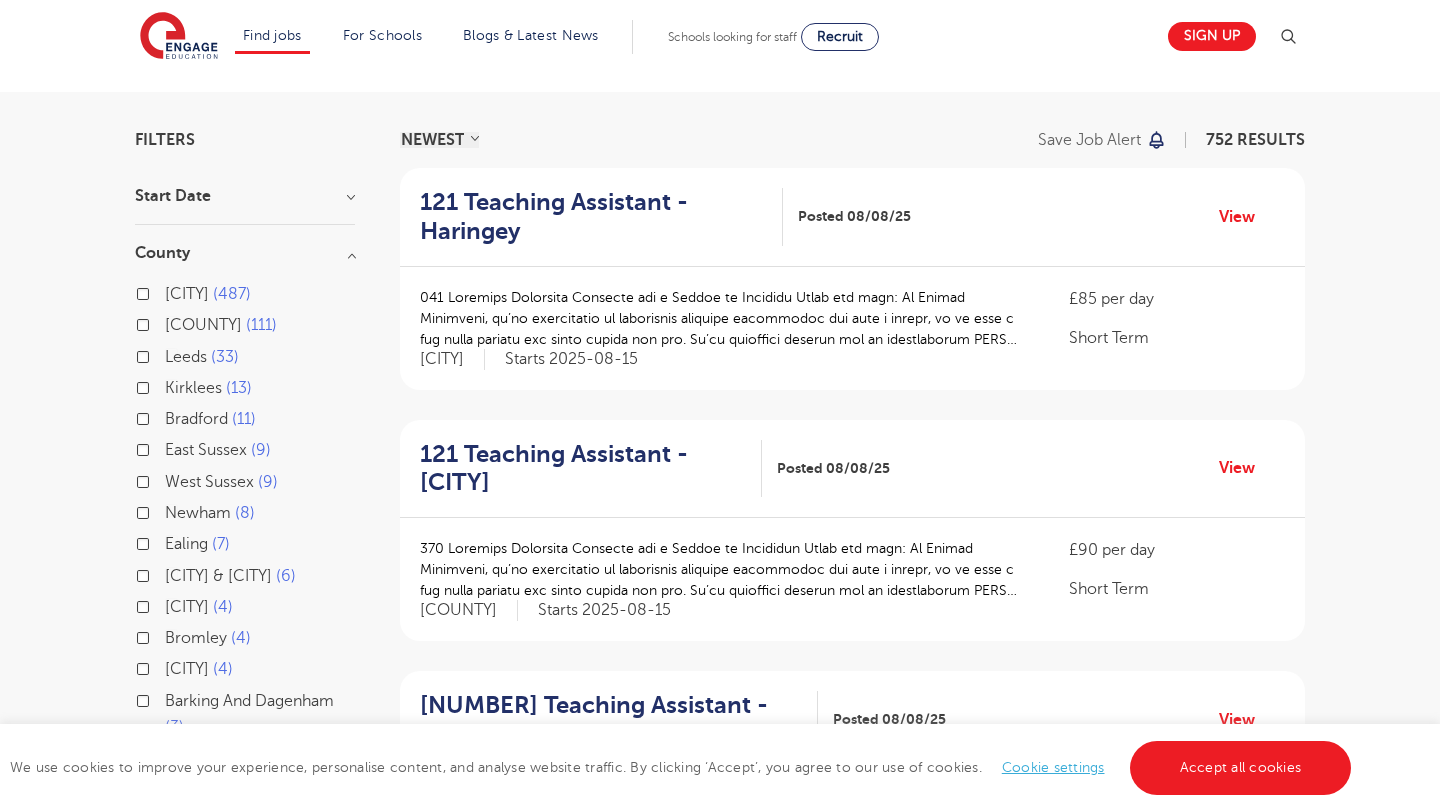scroll, scrollTop: 0, scrollLeft: 0, axis: both 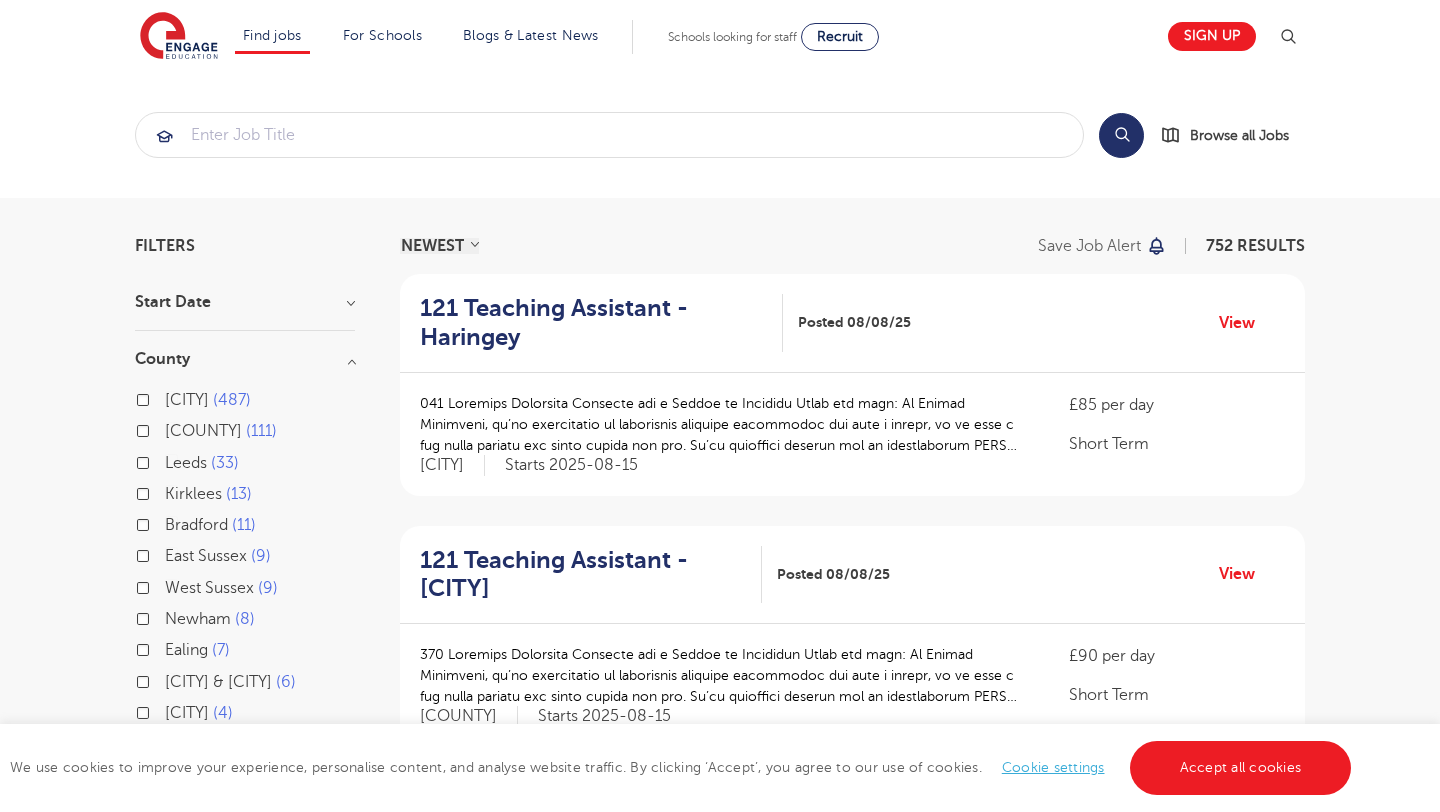 click on "[CITY] 487 Hertfordshire 111 Leeds 33 Kirklees 13 Bradford 11 East Sussex 9 West Sussex 9 Newham 8 Ealing 7 Brighton & Hove 6 Brent 4 Bromley 4 Wandsworth 4 Barking And Dagenham 3 Bexley 3 Essex 3 Greenwich 3 Haringey 3 Lambeth 3 Wakefield 3 Show less" at bounding box center (245, 716) 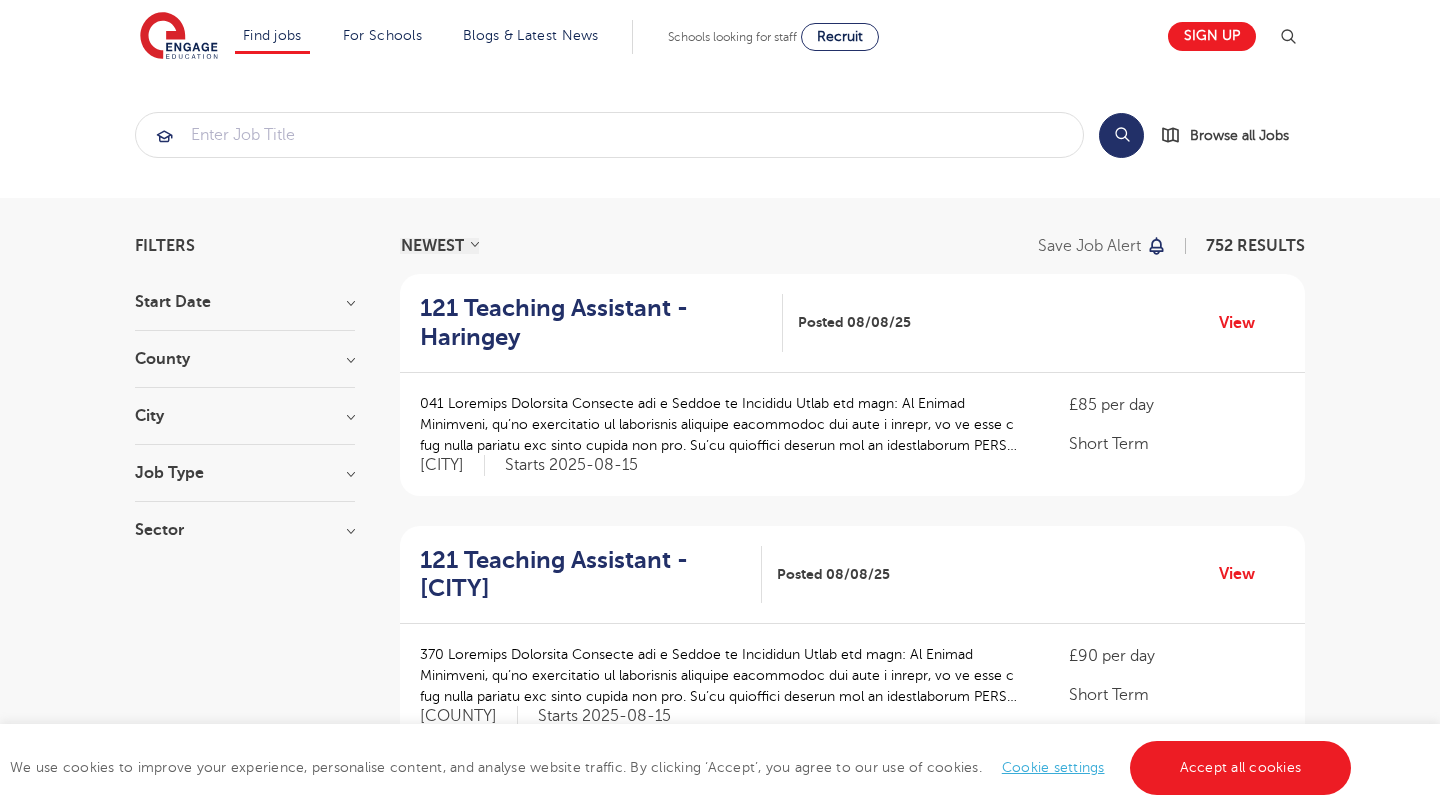 click on "City" at bounding box center [245, 416] 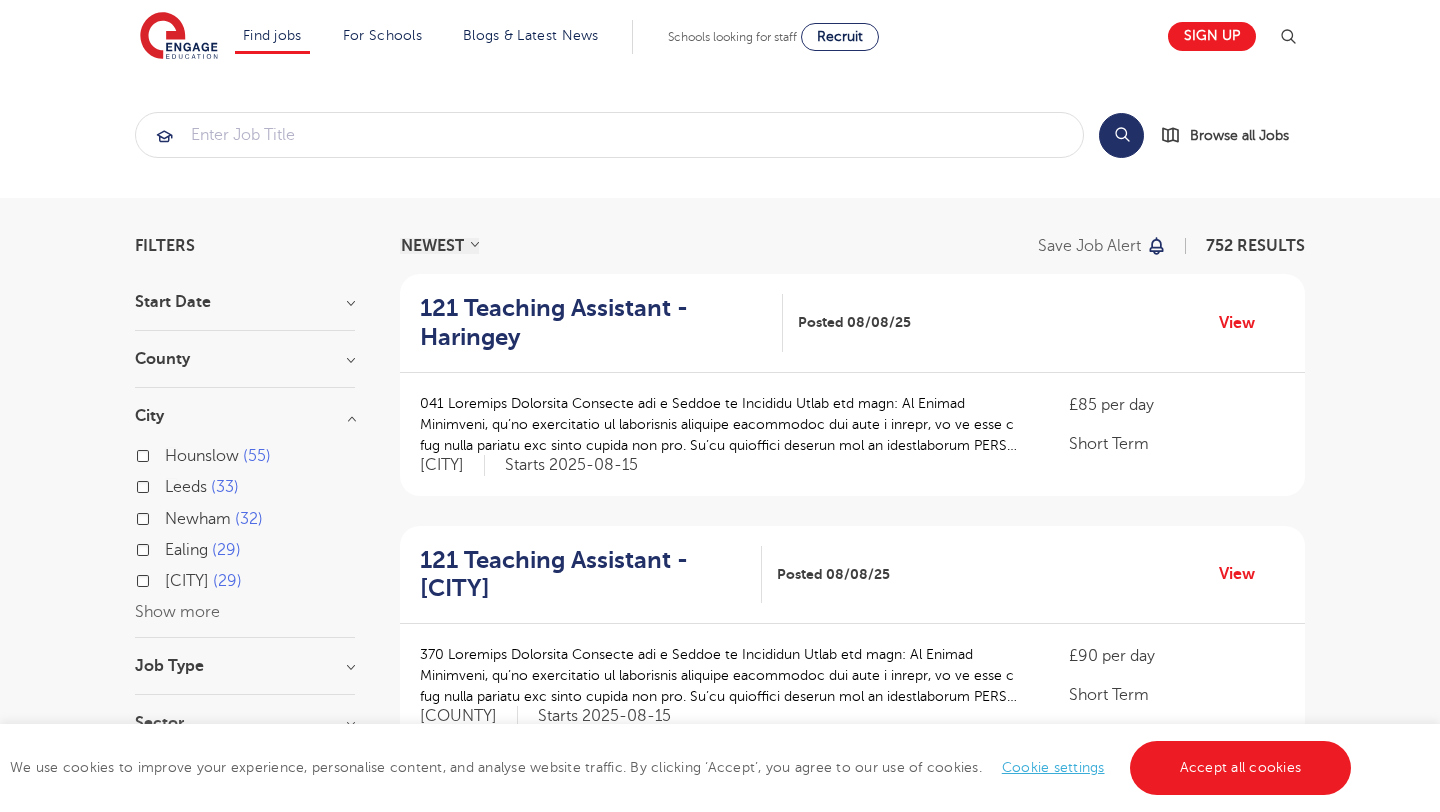 click on "City" at bounding box center [245, 416] 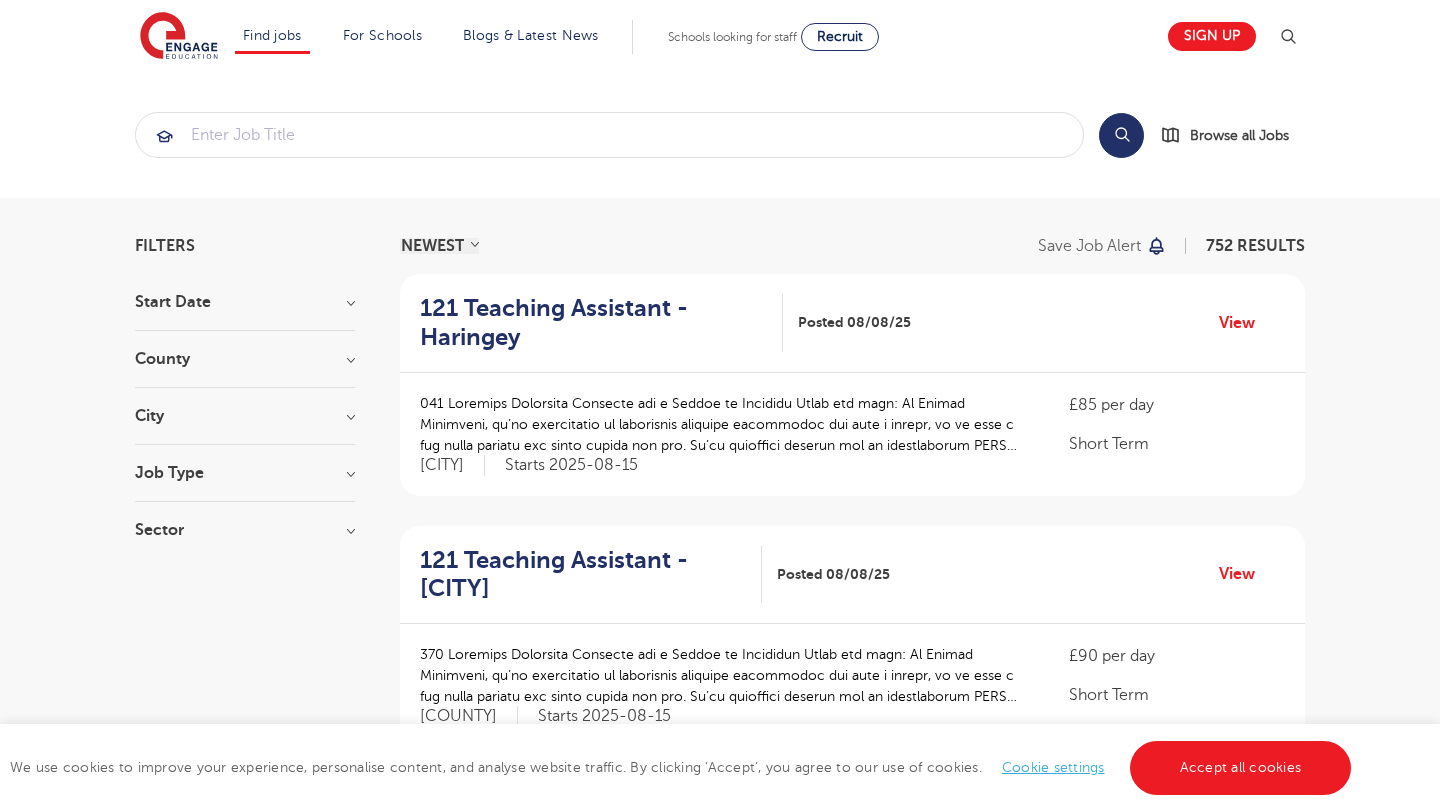 click on "Job Type" at bounding box center [245, 473] 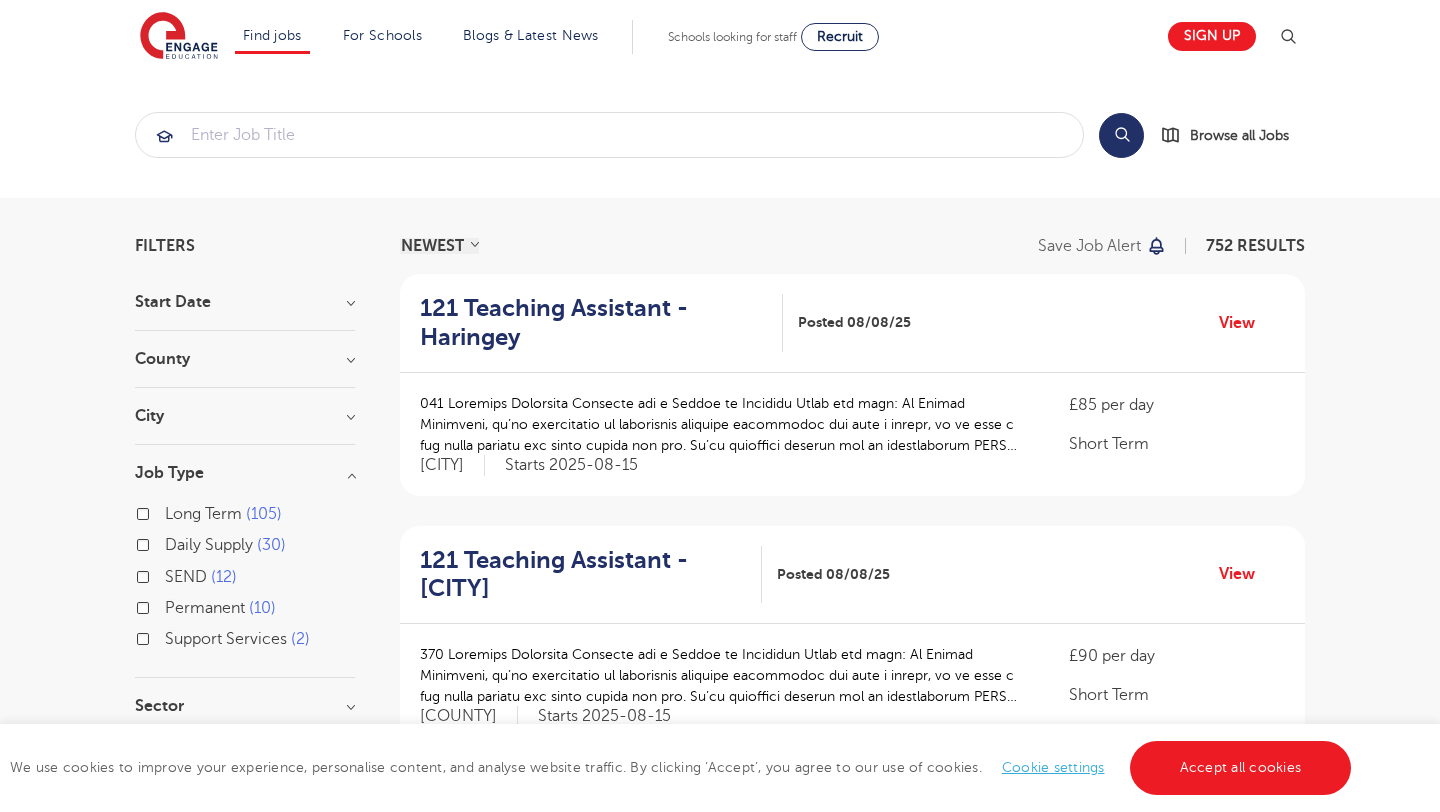 click on "Long Term" at bounding box center (203, 514) 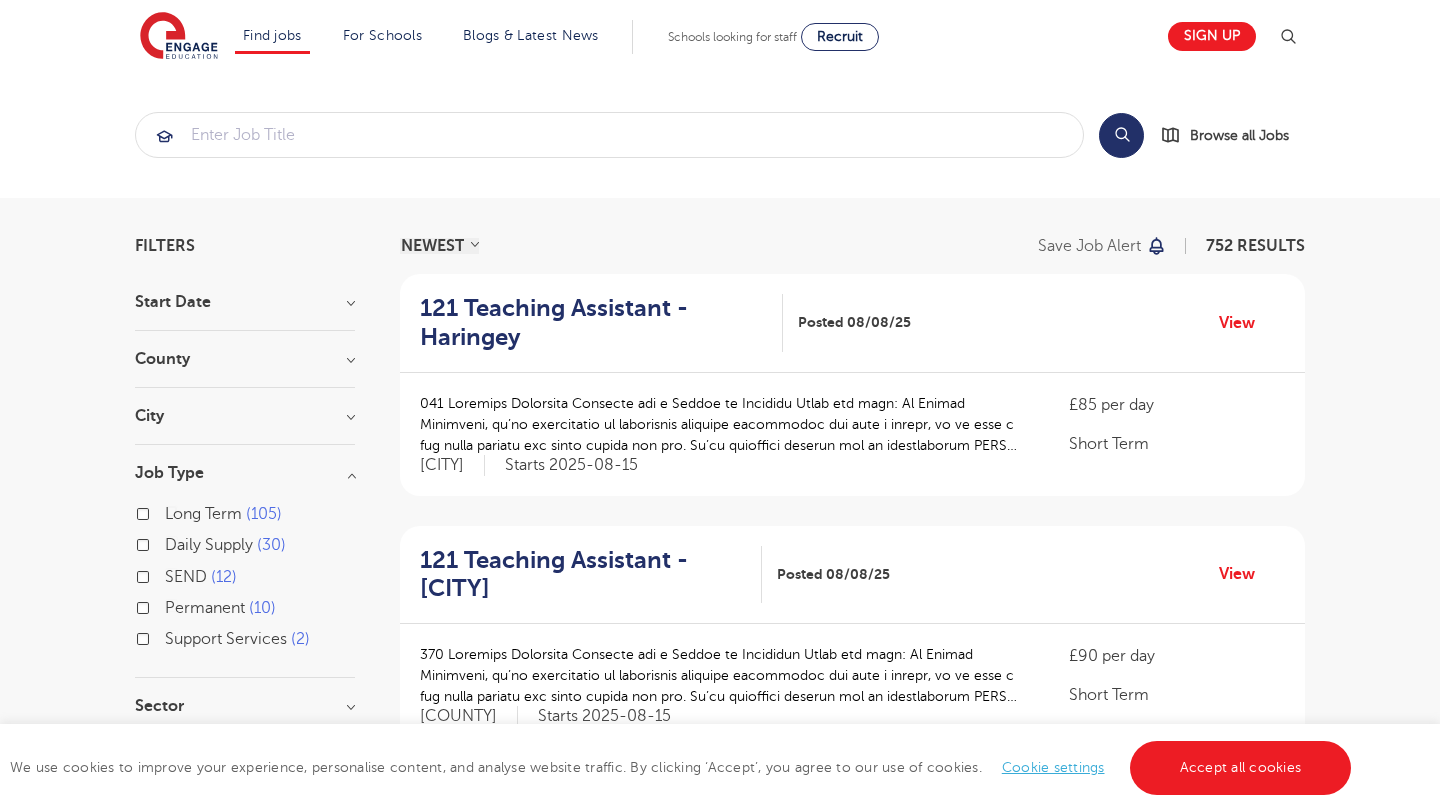 click on "Long Term   105" at bounding box center (171, 511) 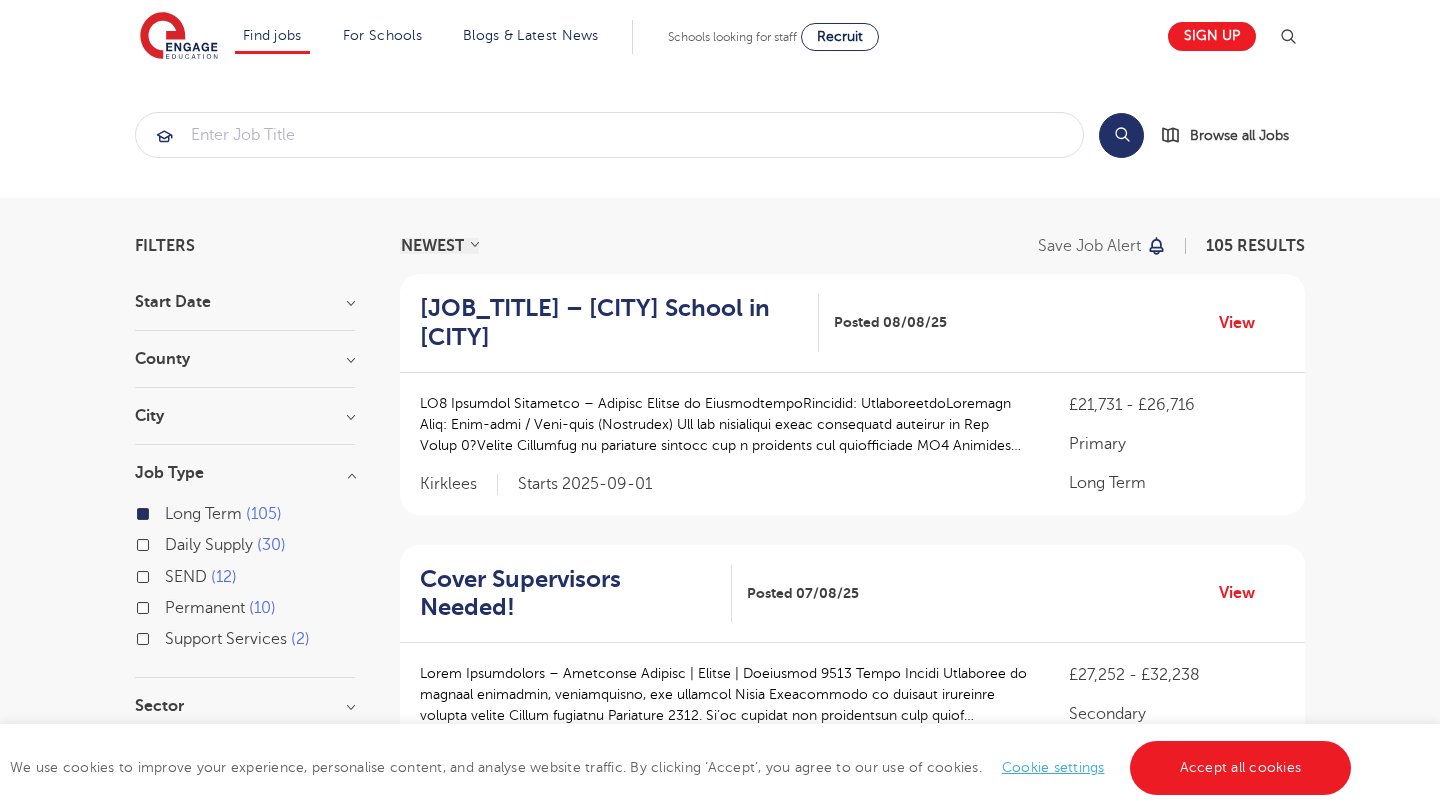 click on "Job Type" at bounding box center [245, 473] 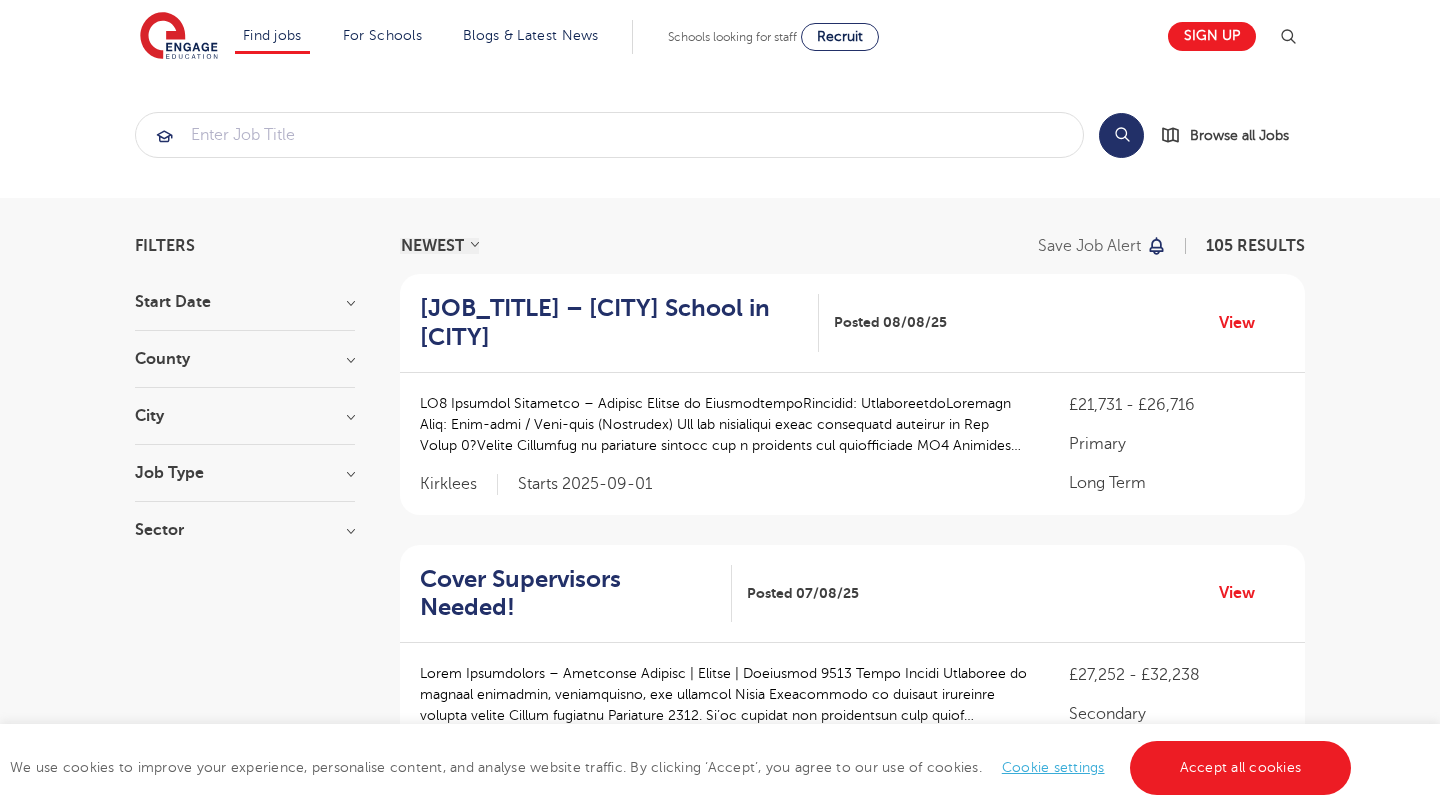 click on "Filters Start Date September 103 January 2 Show more County Leeds 15 Bradford 9 Kirklees 9 West Sussex 9 Ealing 7 Newham 6 Bromley 4 Brent 3 Essex 3 Hertfordshire 3 Wakefield 3 Wandsworth 3 Barking And Dagenham 2 Birmingham 2 Brighton & Hove 2 East Sussex 2 Greenwich 2 Haringey 2 Harrow 2 Havering 2 Show less City Leeds 15 Bradford 9 Kirklees 9 Ealing 7 Newham 6 Show more Job Type Long Term 105 Daily Supply 30 SEND 12 Permanent 10 Support Services 2 Sector Primary 65 Secondary 26 All Through 14 Show more
Cancel
View Results" at bounding box center (245, 1634) 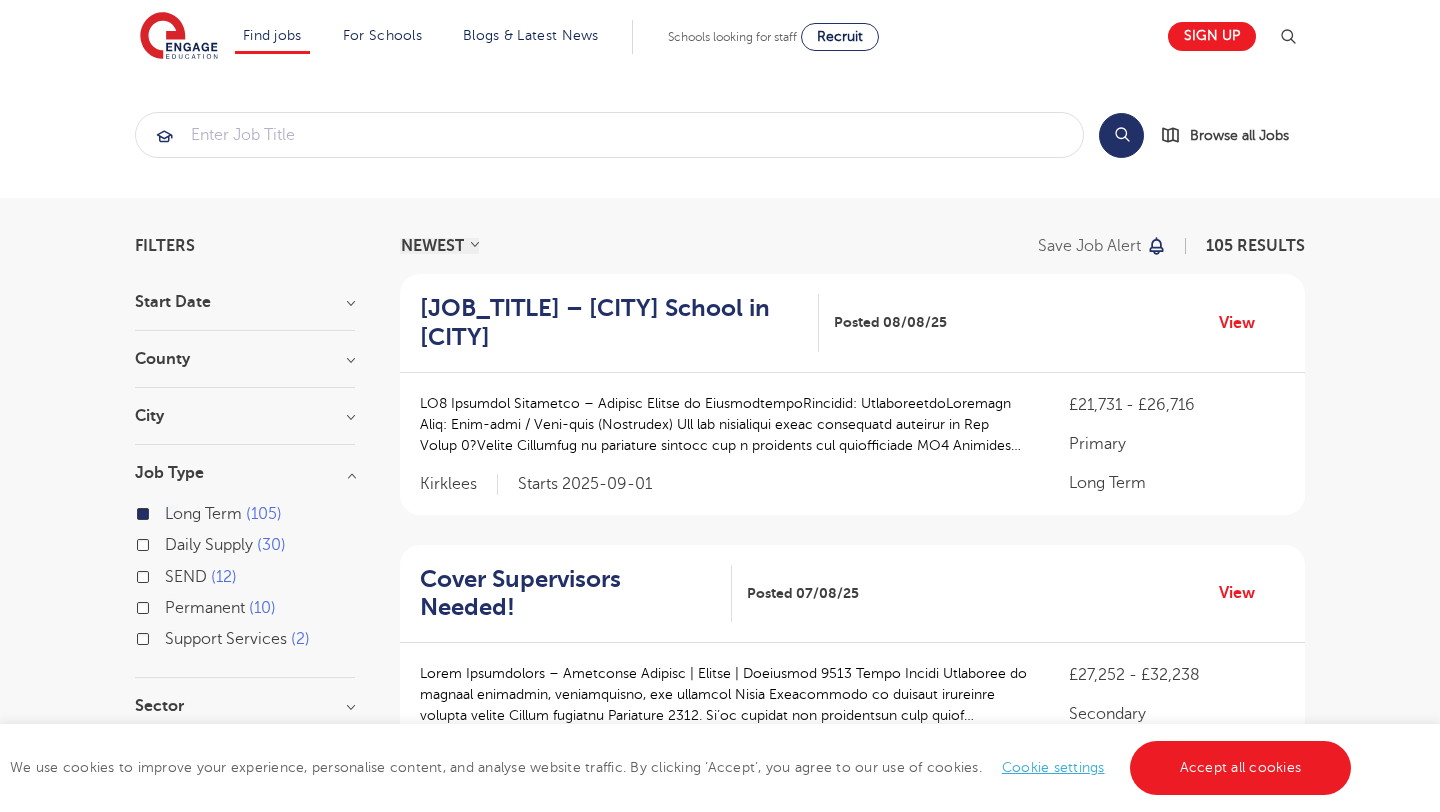 click on "Long Term   105" at bounding box center [245, 516] 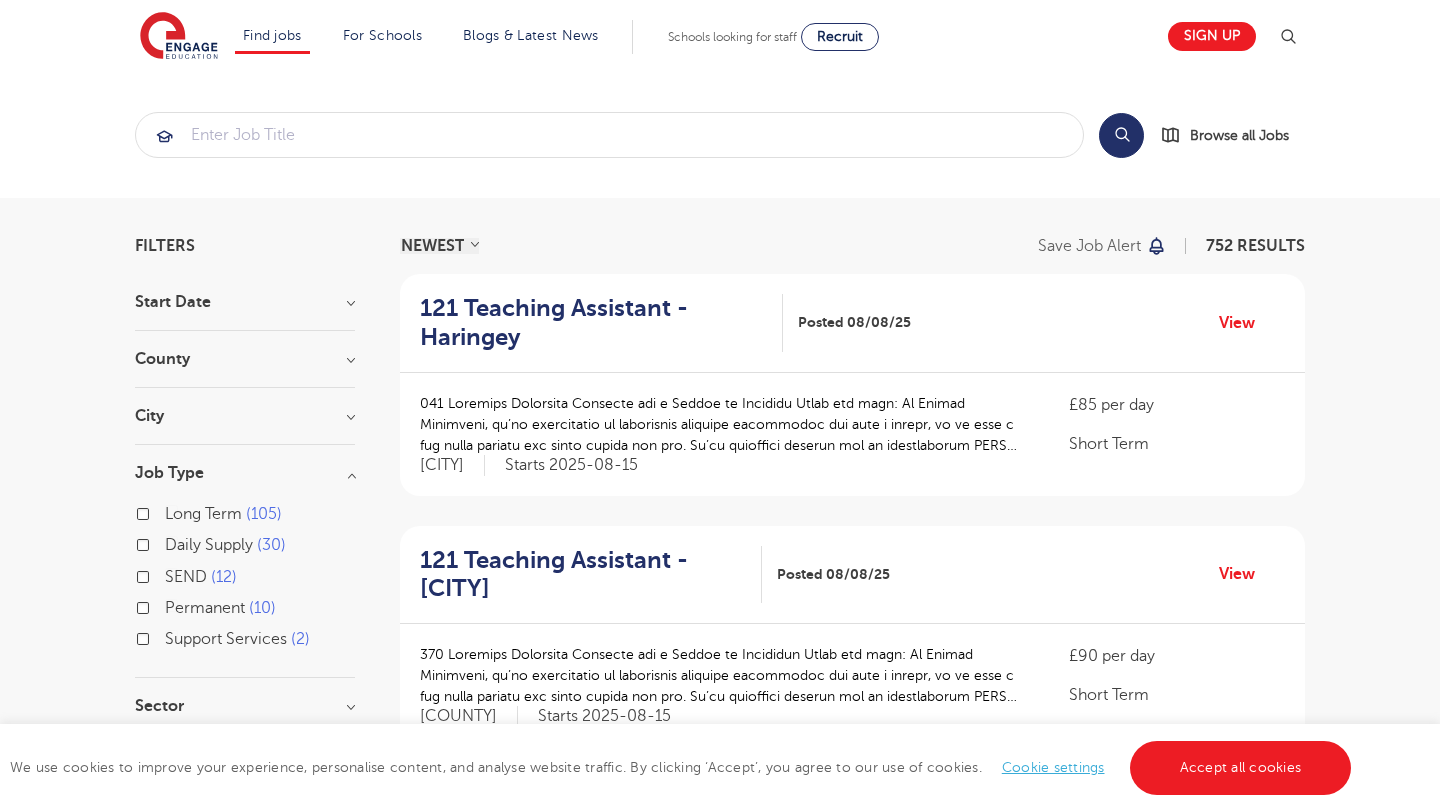 click on "Job Type" at bounding box center [245, 473] 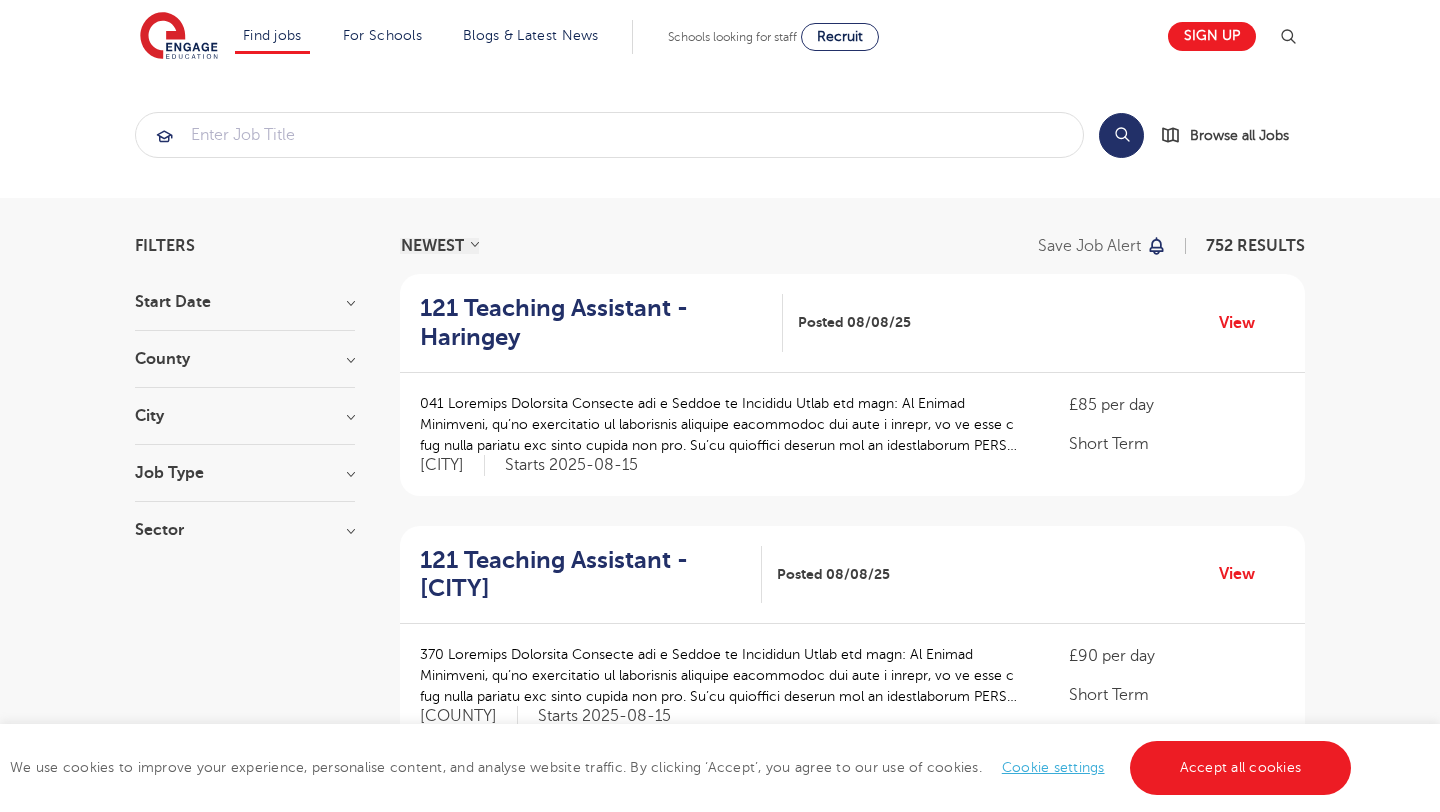 click on "Sector" at bounding box center (245, 530) 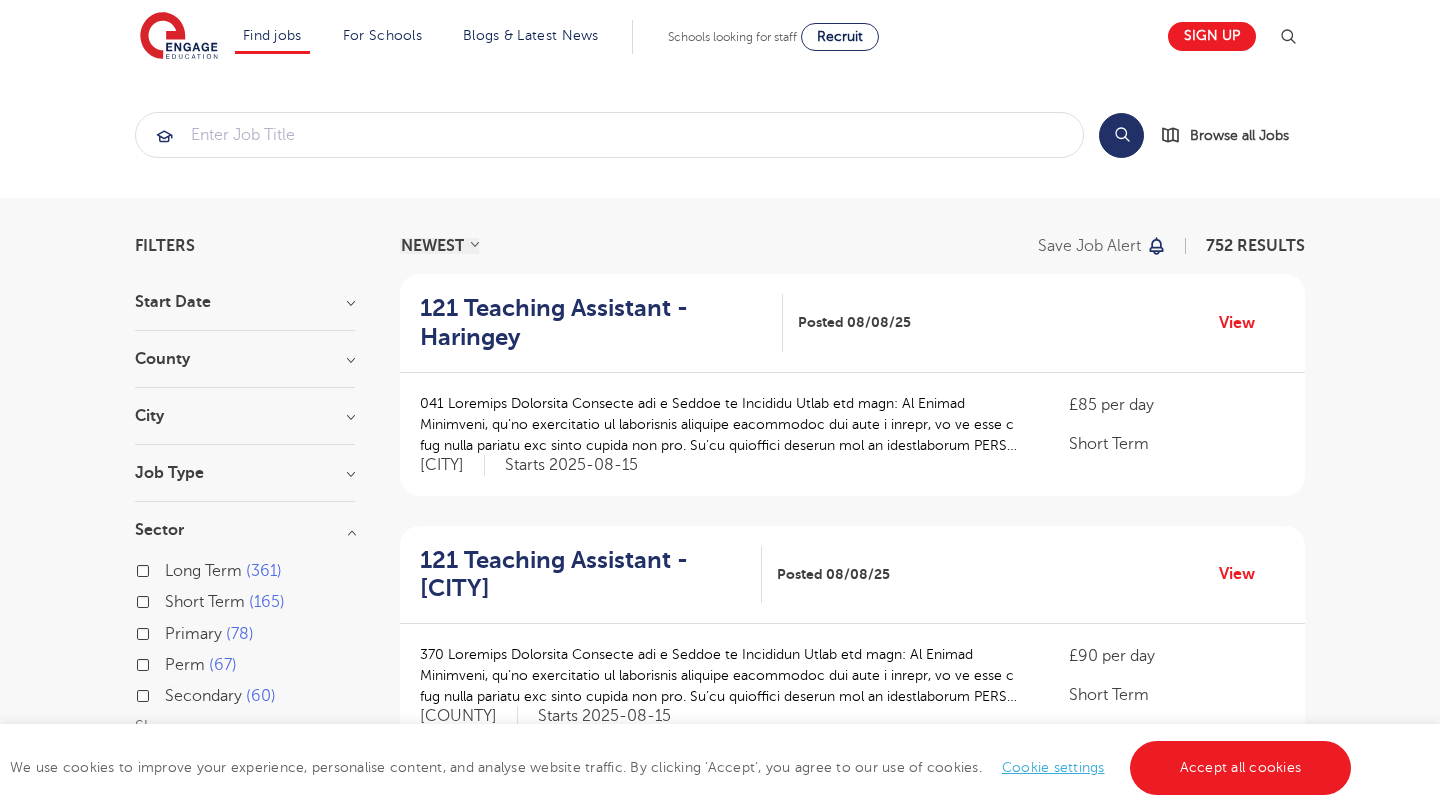 click on "Secondary   60" at bounding box center [220, 696] 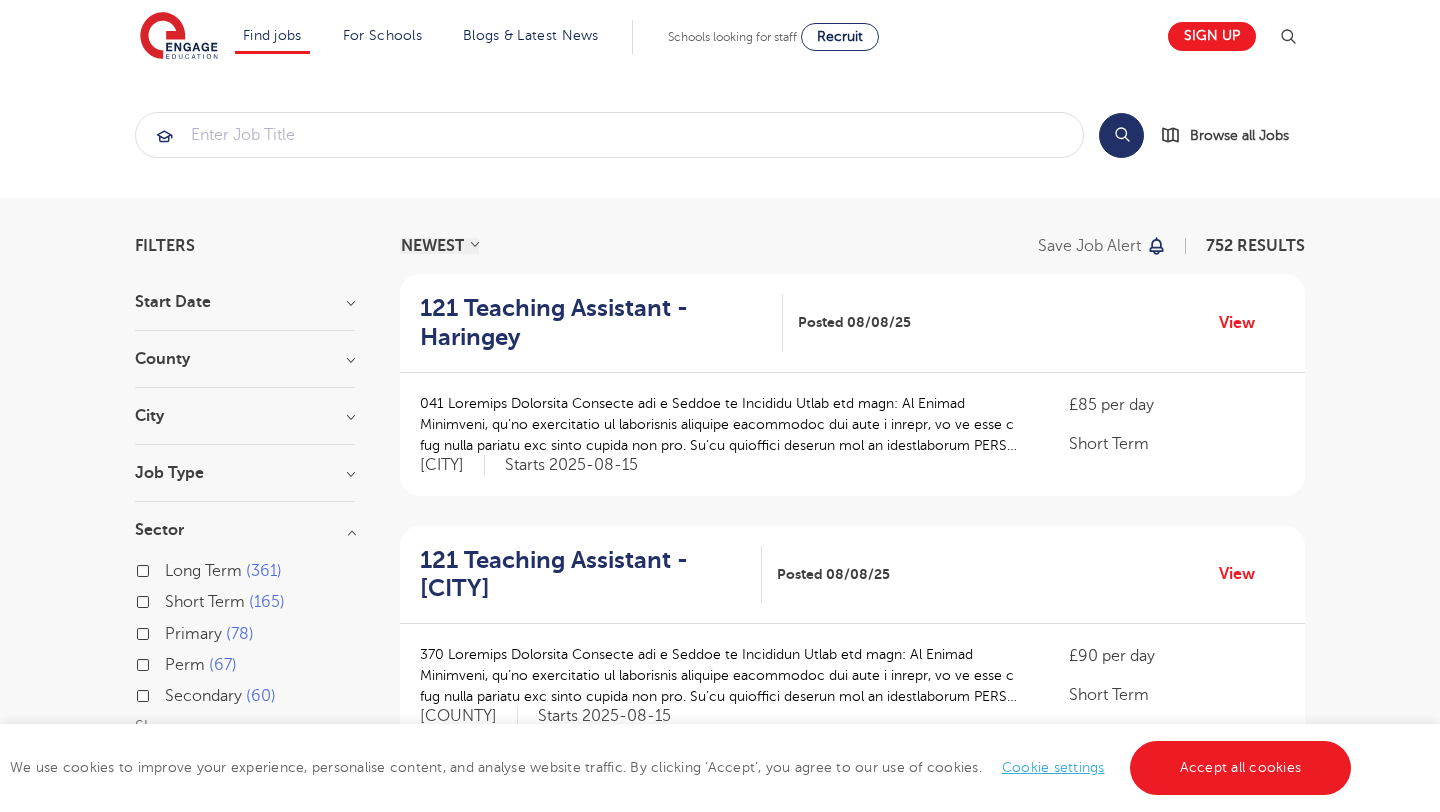 click on "Secondary   60" at bounding box center (171, 693) 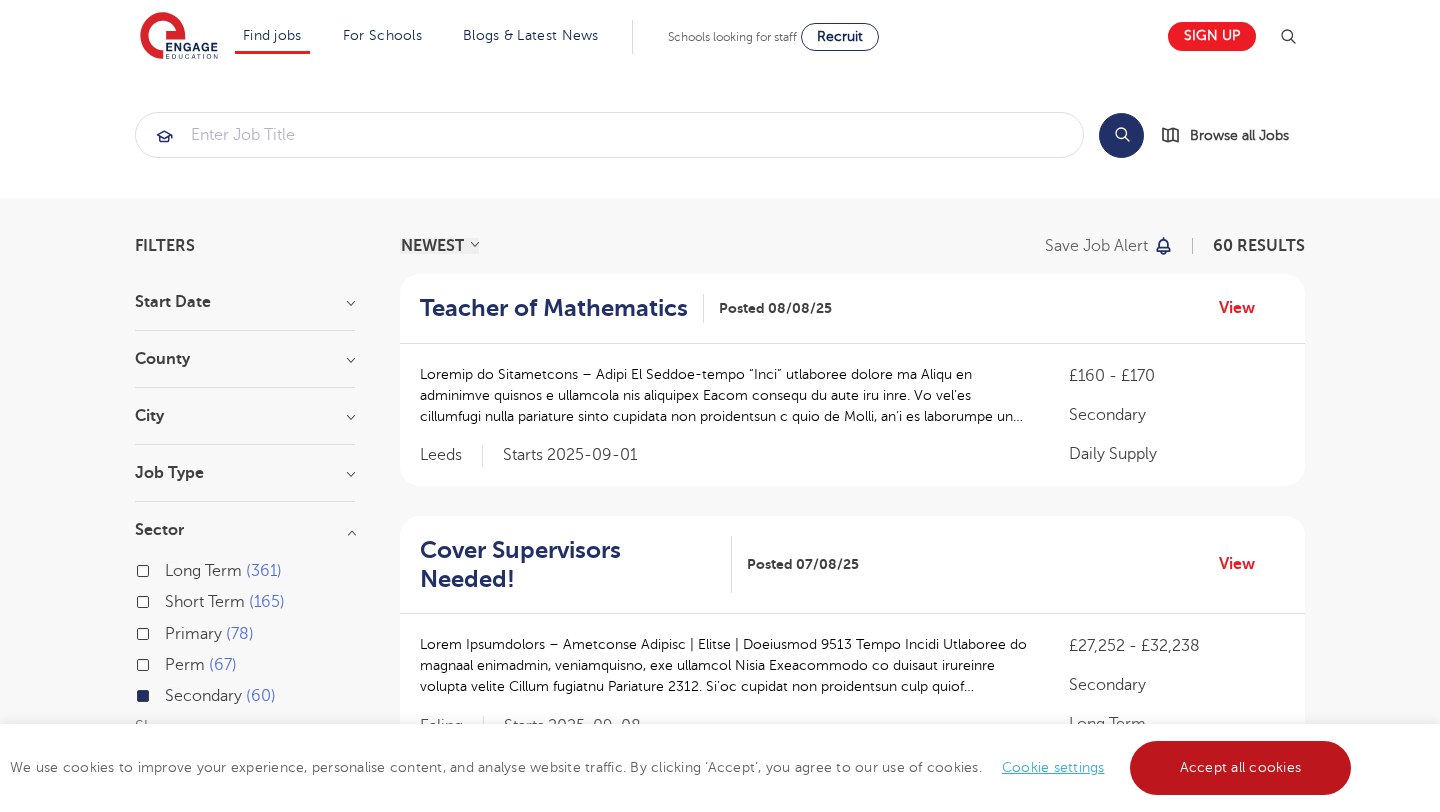 click on "Accept all cookies" at bounding box center (1241, 768) 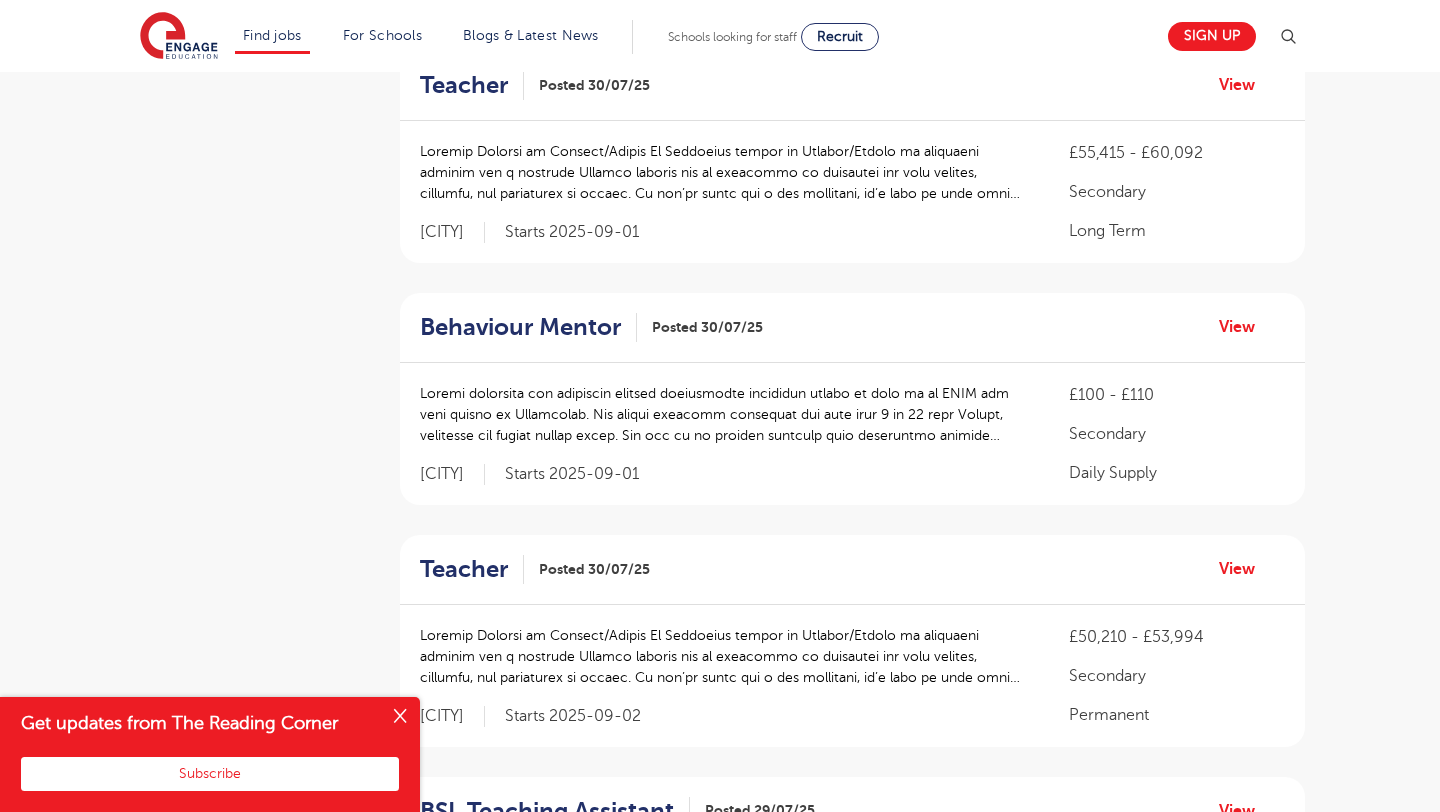 scroll, scrollTop: 1751, scrollLeft: 0, axis: vertical 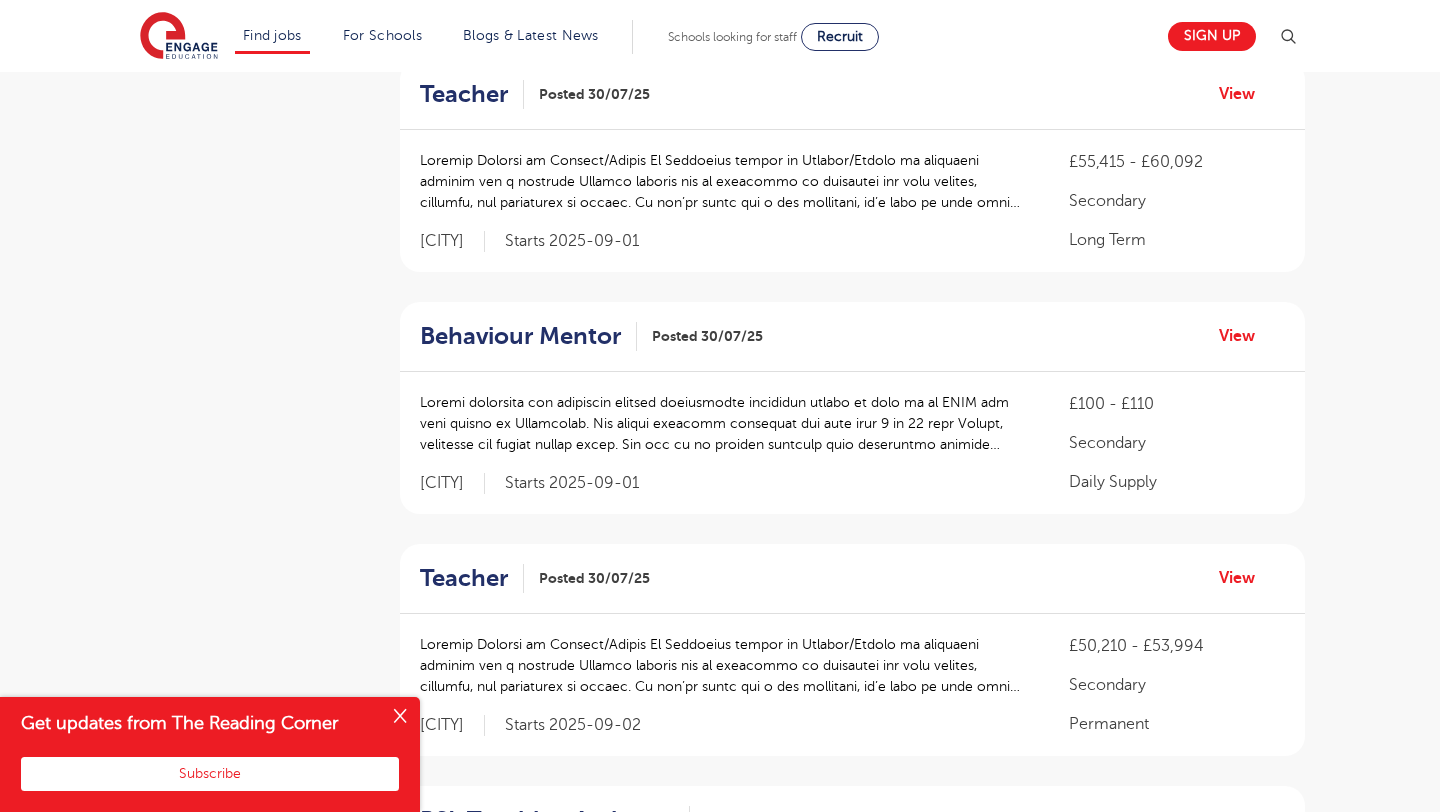 click at bounding box center (400, 717) 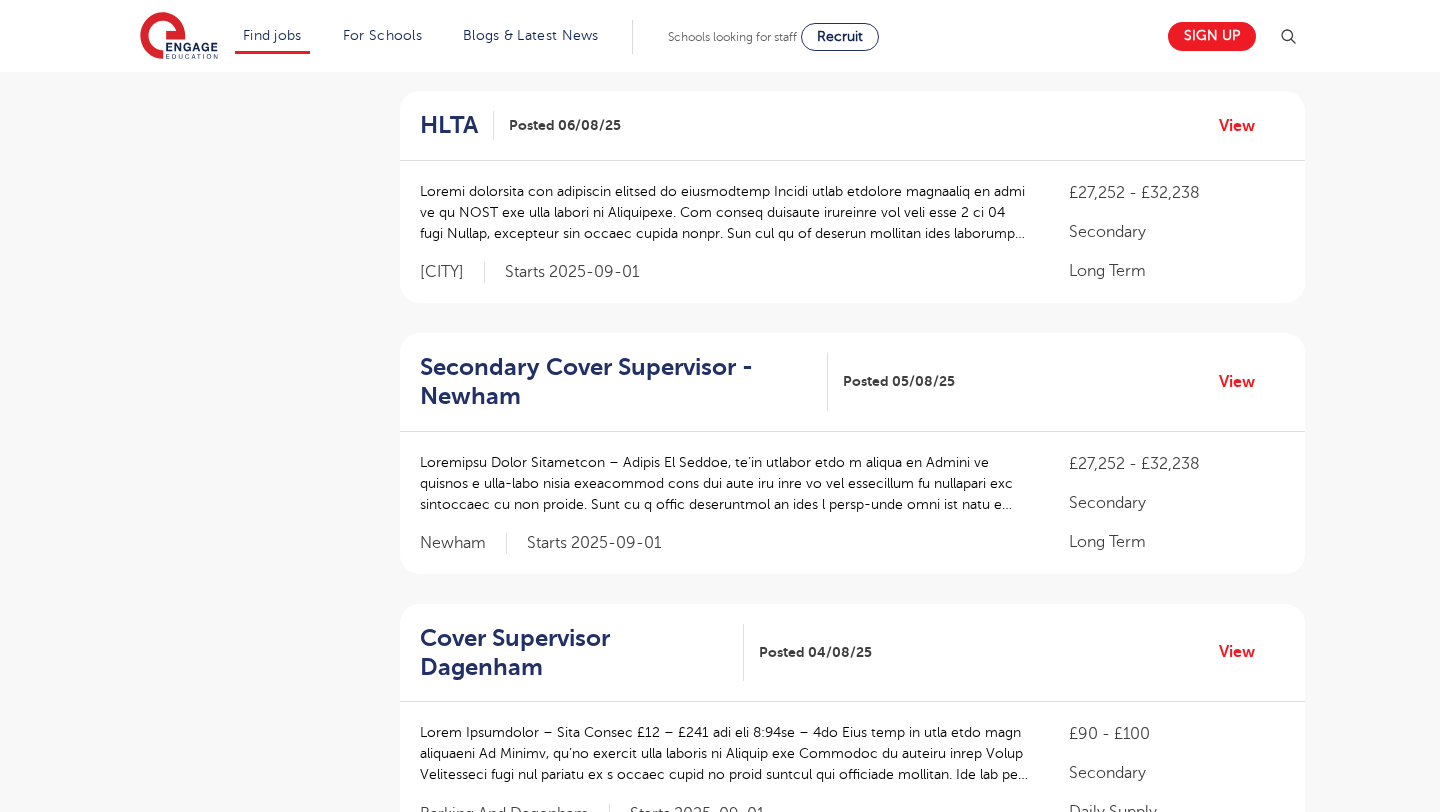 scroll, scrollTop: 0, scrollLeft: 0, axis: both 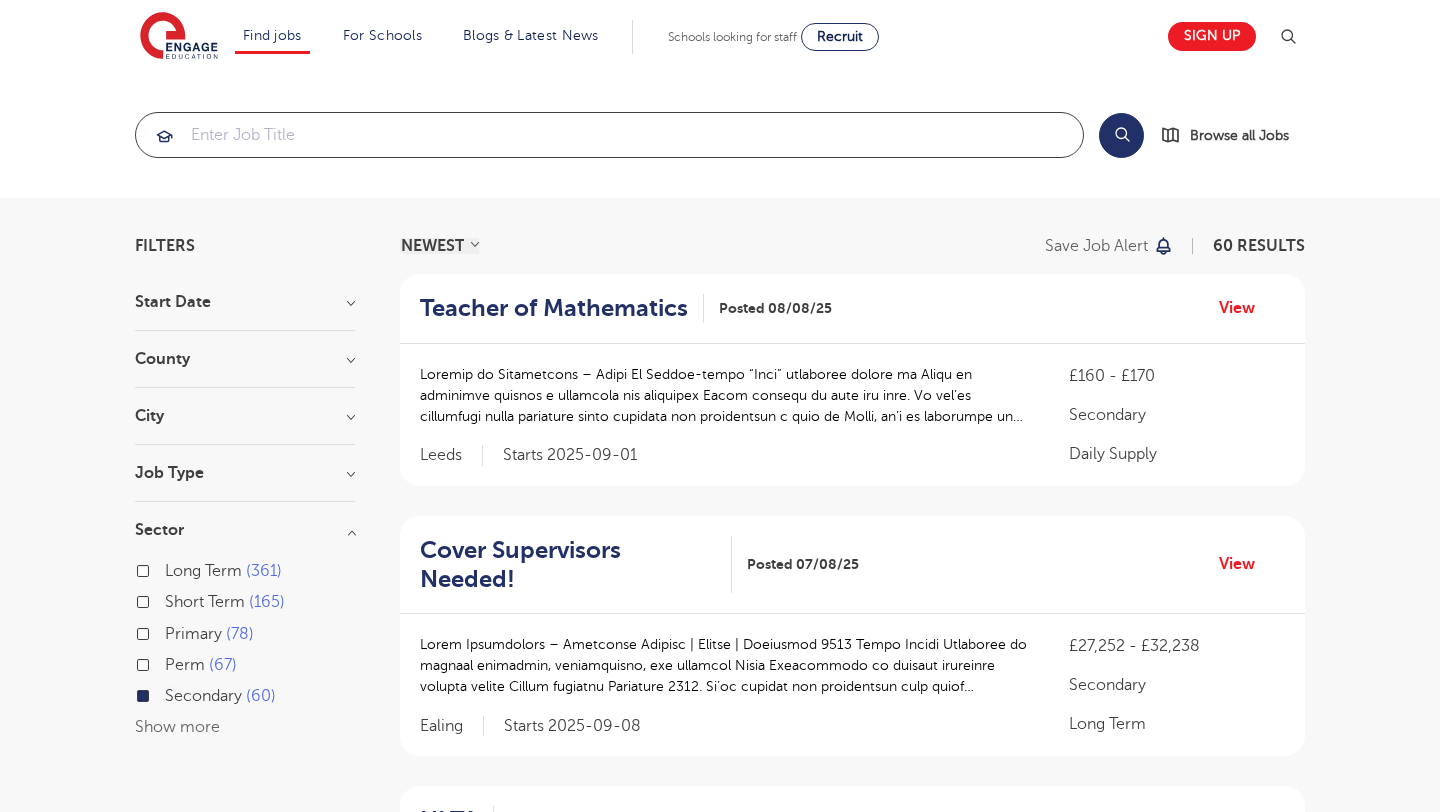 click at bounding box center [609, 135] 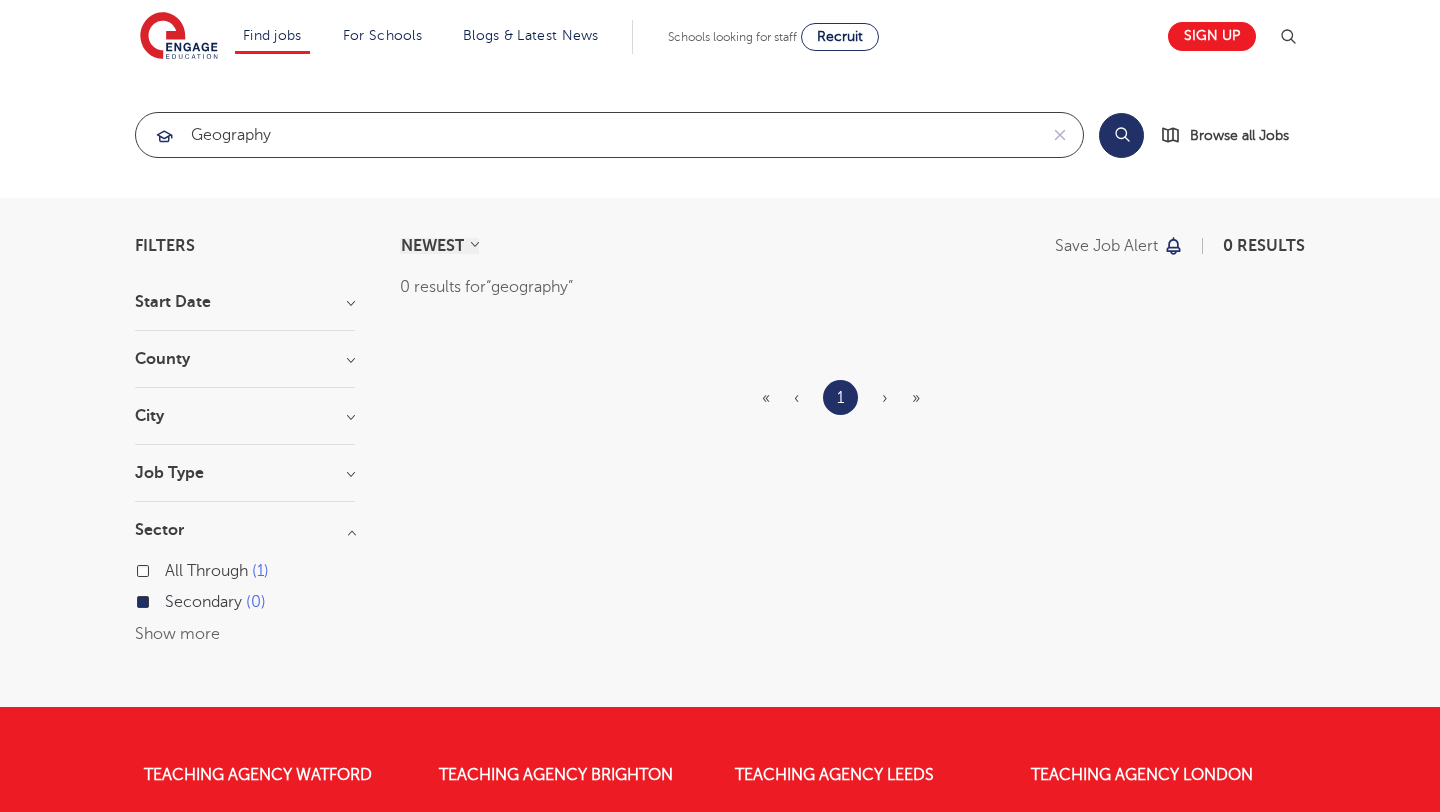 type on "geography" 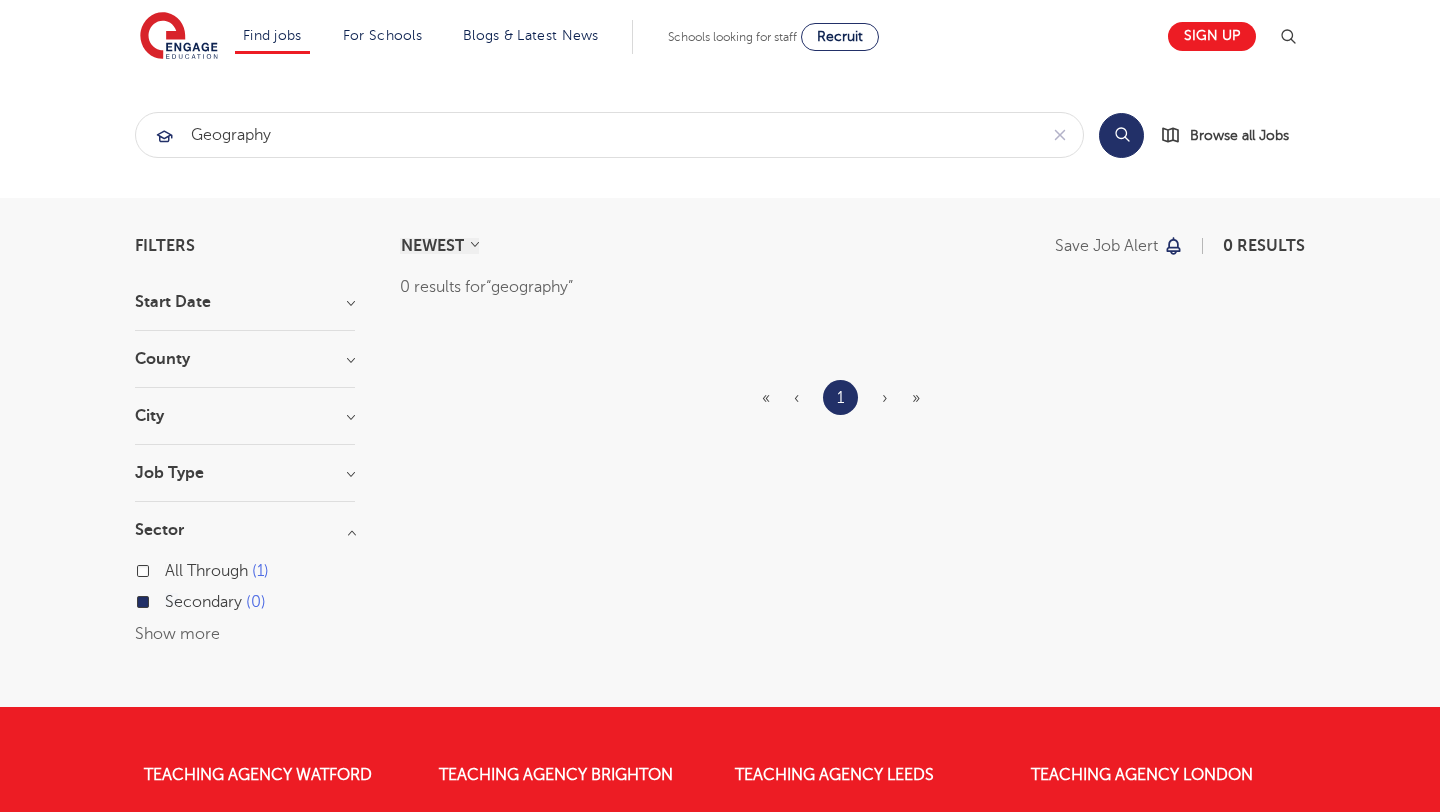 click on "Secondary   0" at bounding box center [215, 602] 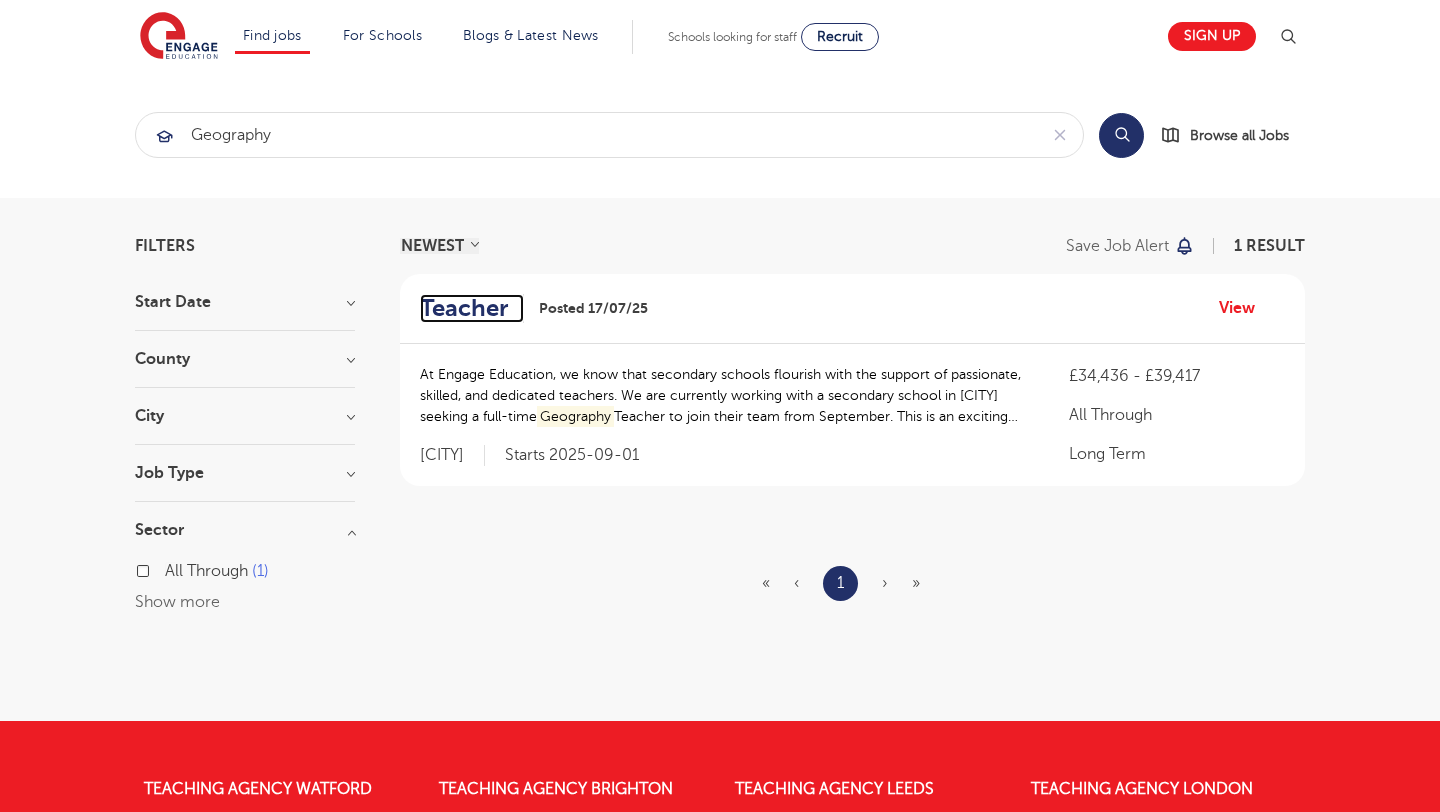 click on "Teacher" at bounding box center (464, 308) 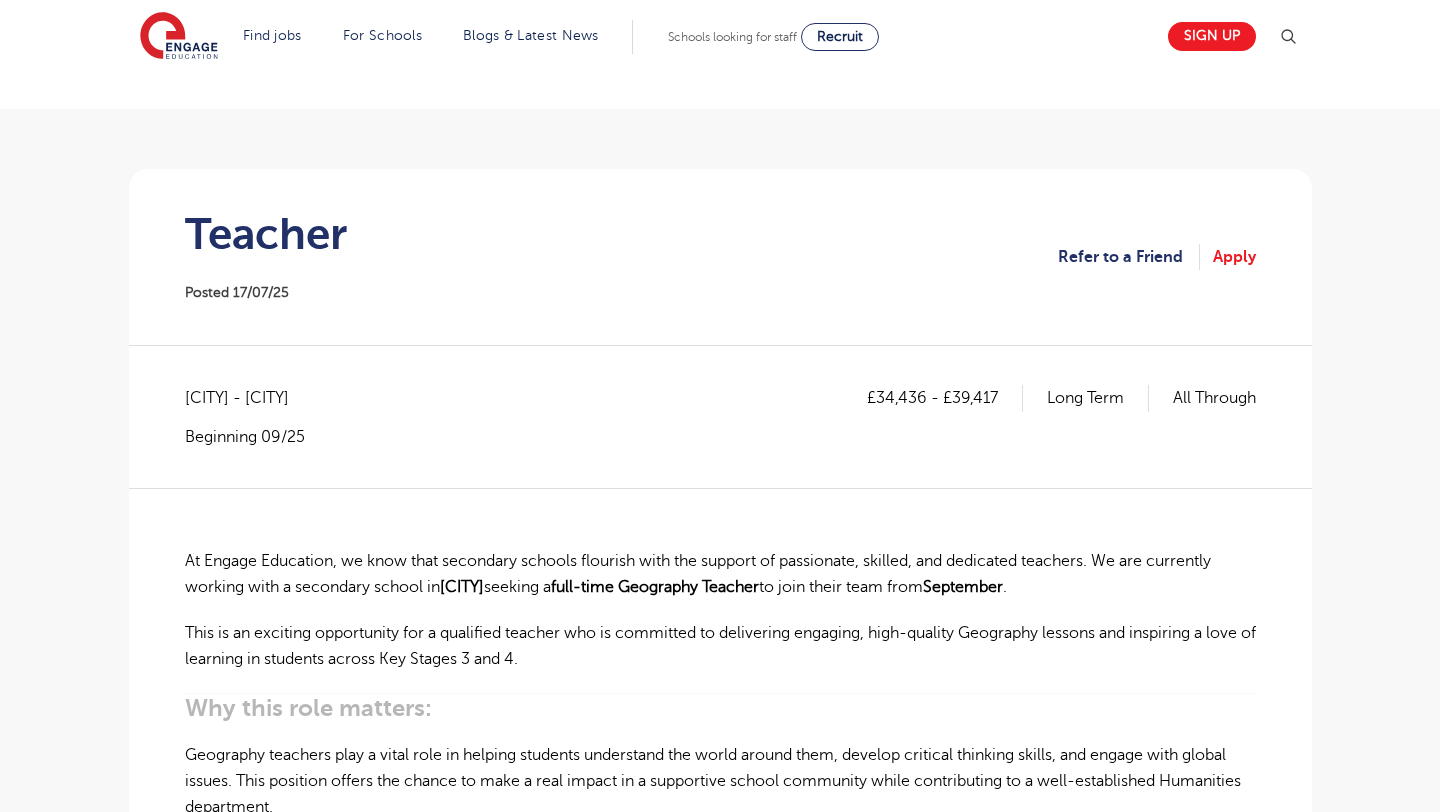 scroll, scrollTop: 98, scrollLeft: 0, axis: vertical 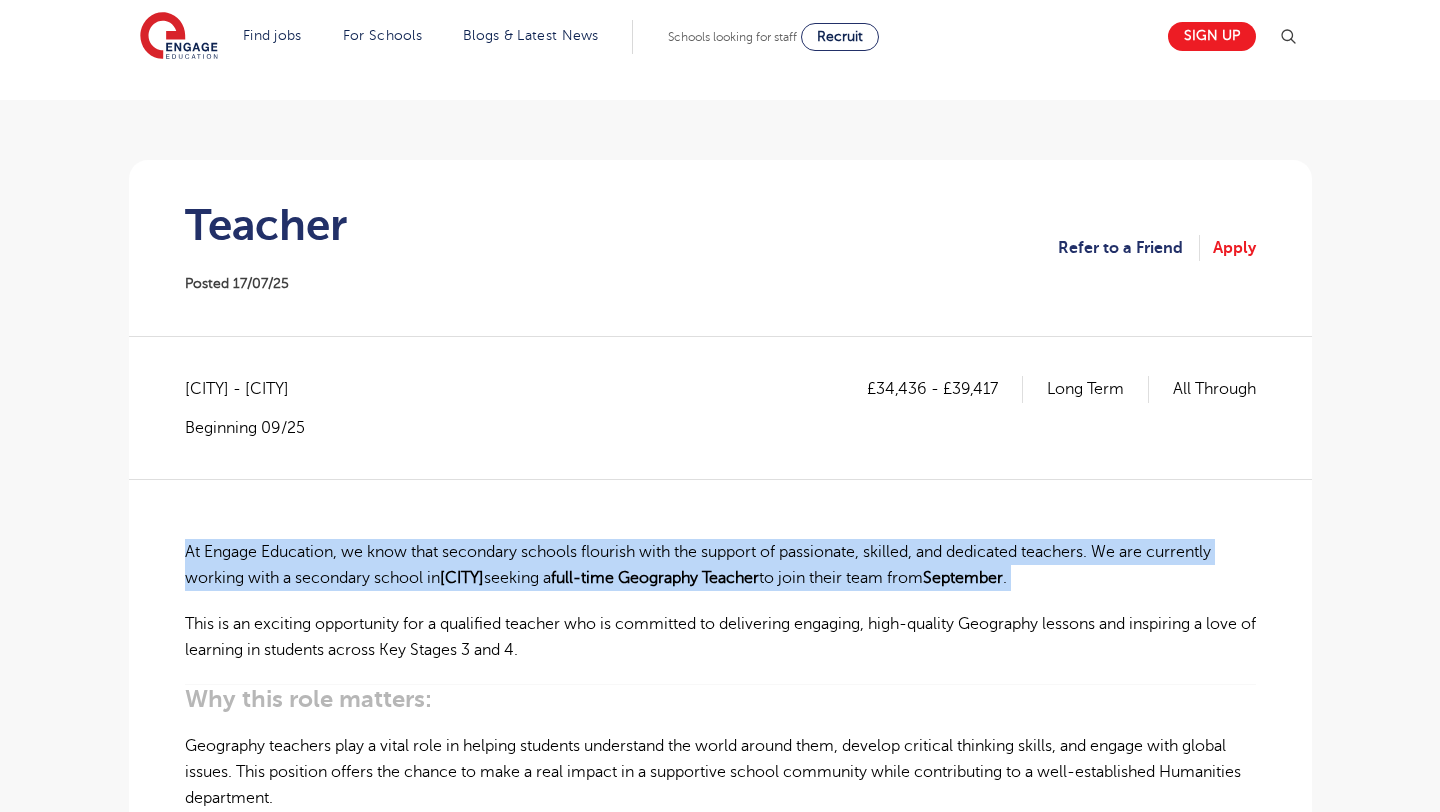 drag, startPoint x: 179, startPoint y: 528, endPoint x: 248, endPoint y: 605, distance: 103.392456 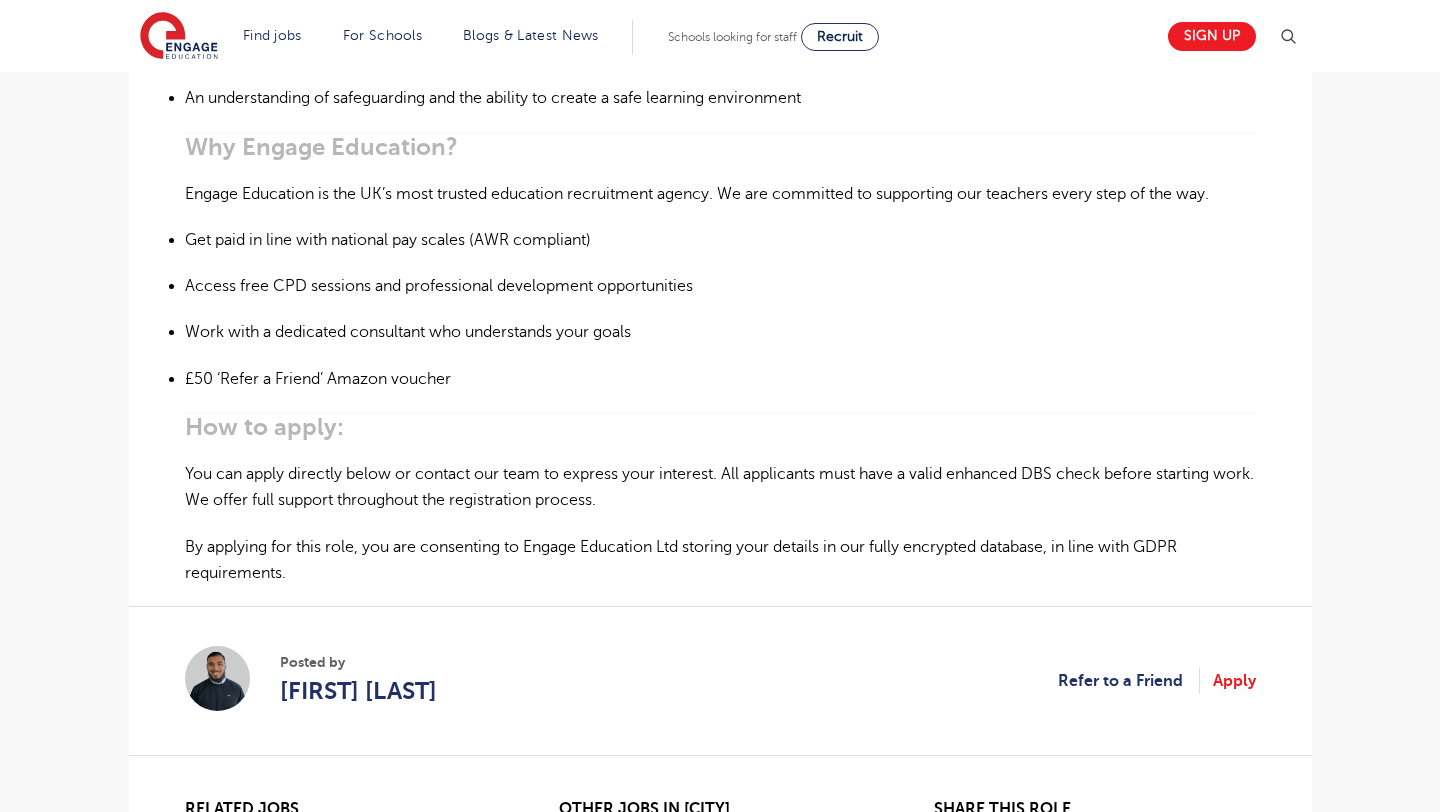 scroll, scrollTop: 1131, scrollLeft: 0, axis: vertical 